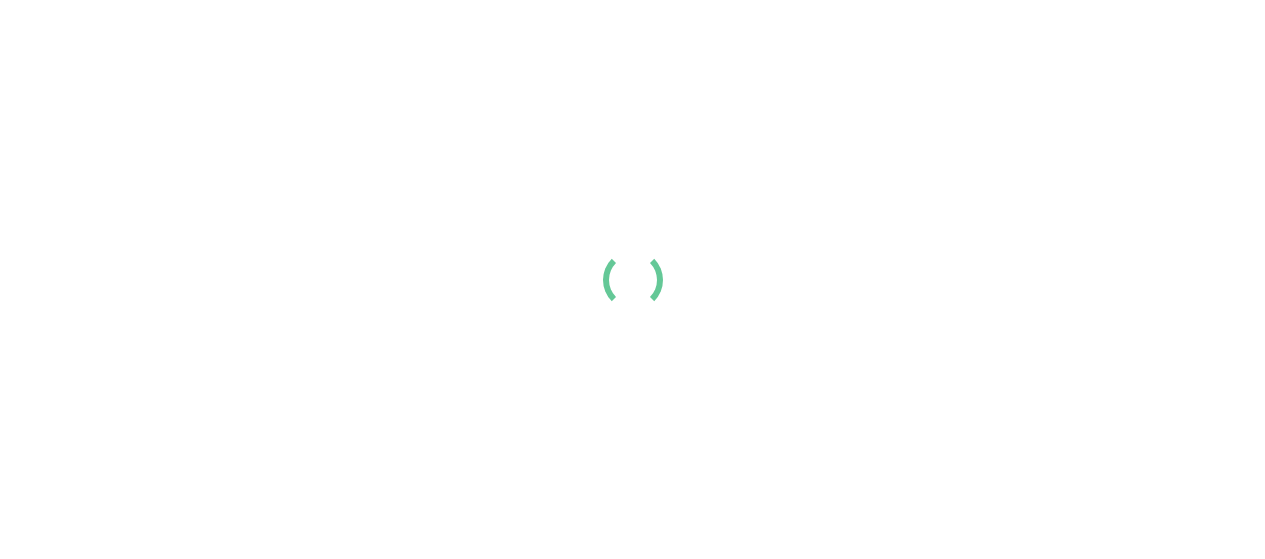 scroll, scrollTop: 0, scrollLeft: 0, axis: both 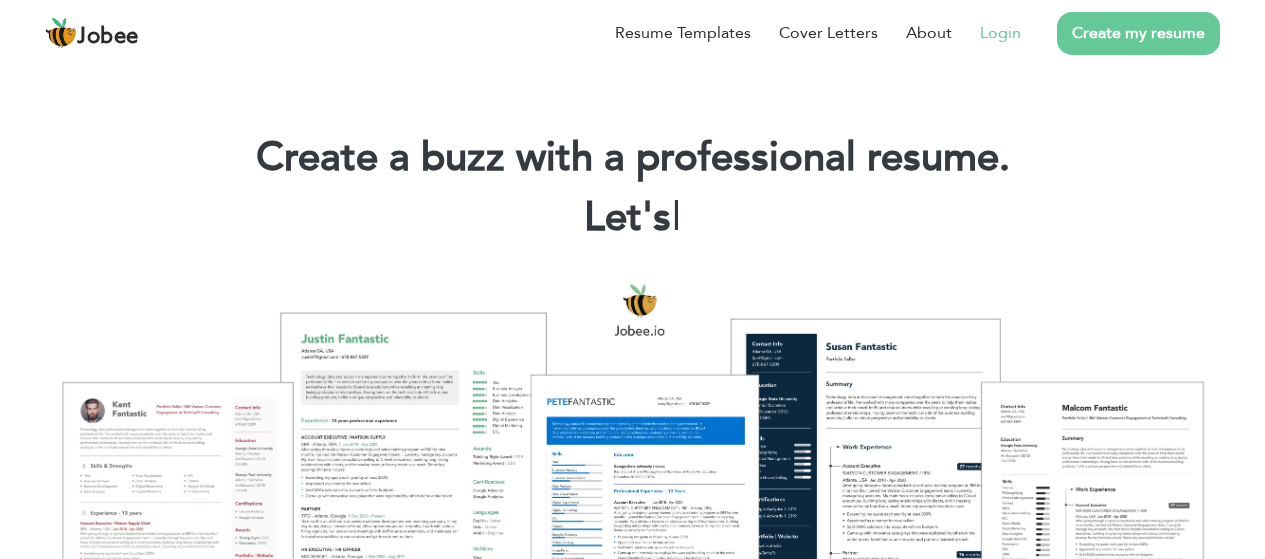 click on "Login" at bounding box center (1000, 33) 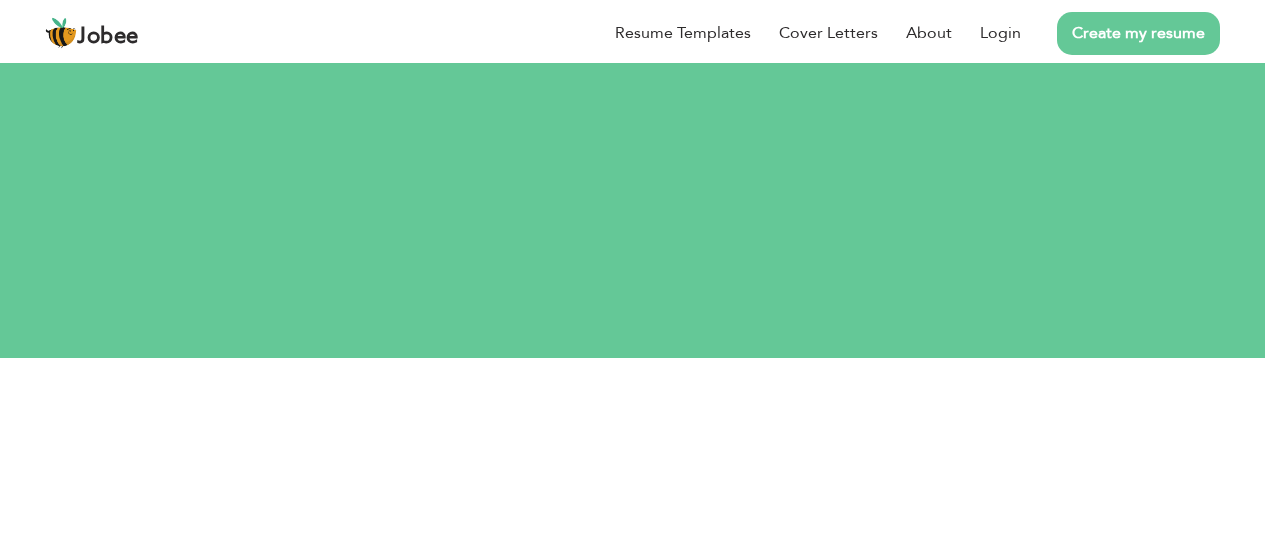 scroll, scrollTop: 0, scrollLeft: 0, axis: both 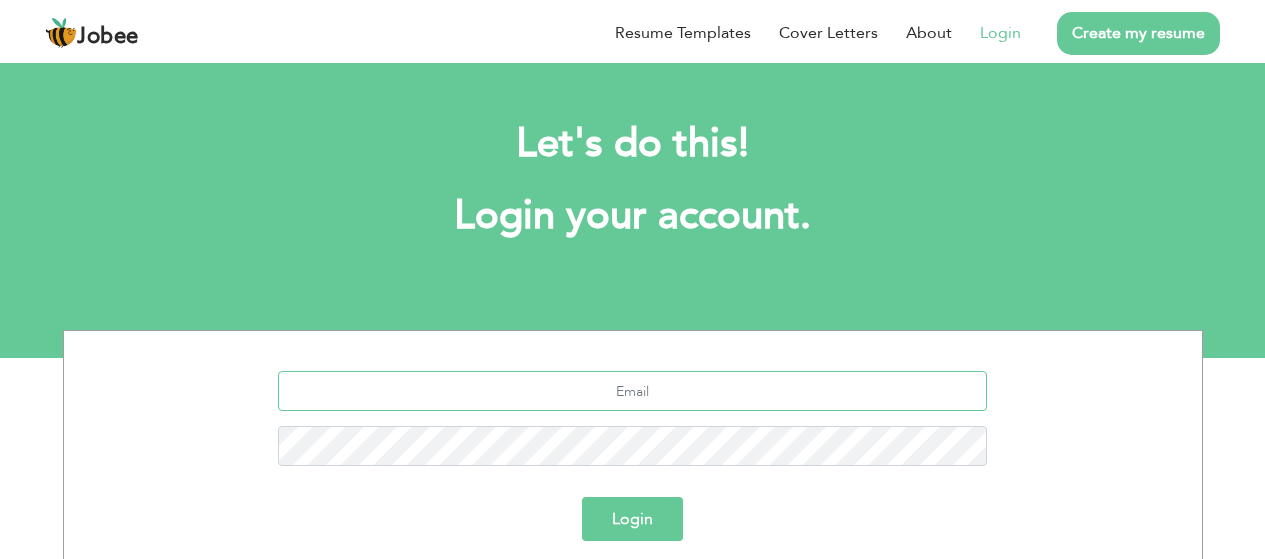 click at bounding box center [632, 391] 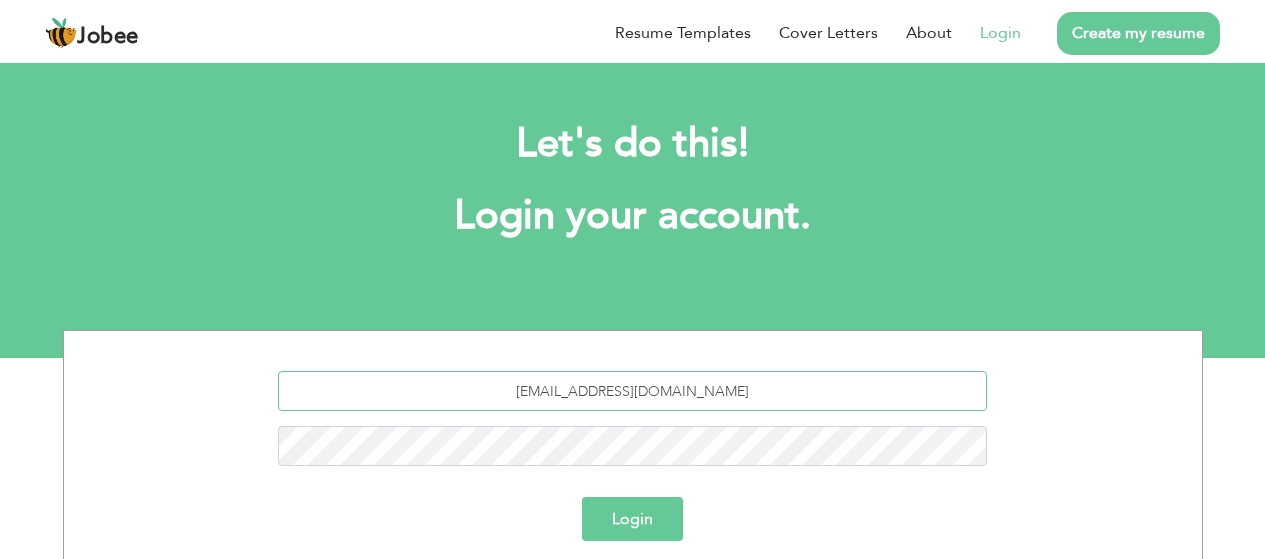 type on "hrmohsinumairco@gmail.com" 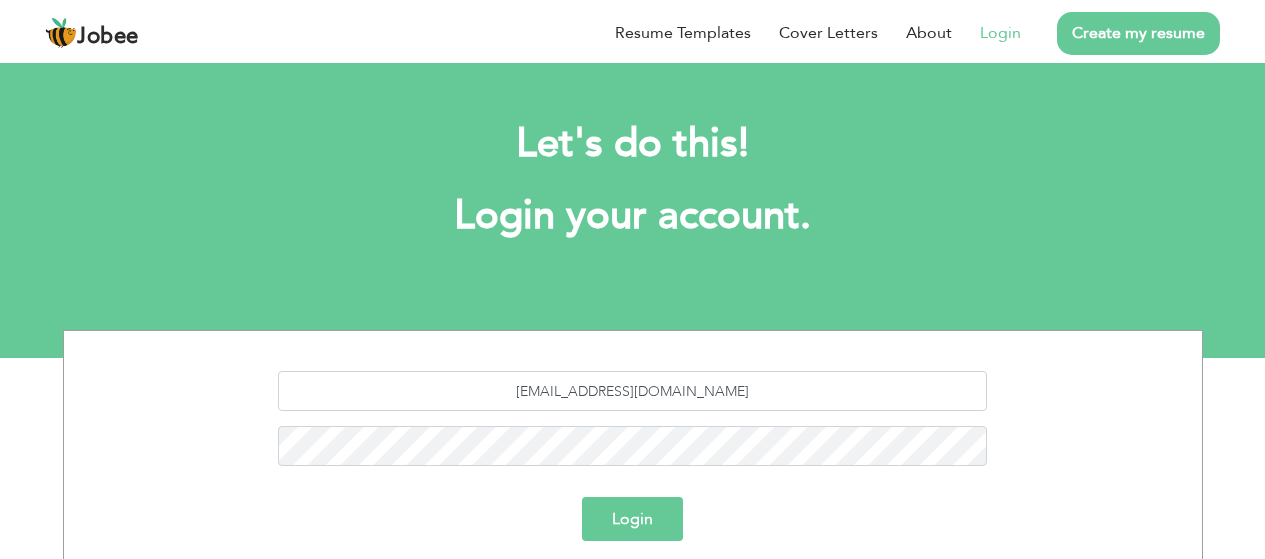 click on "Login" at bounding box center (632, 519) 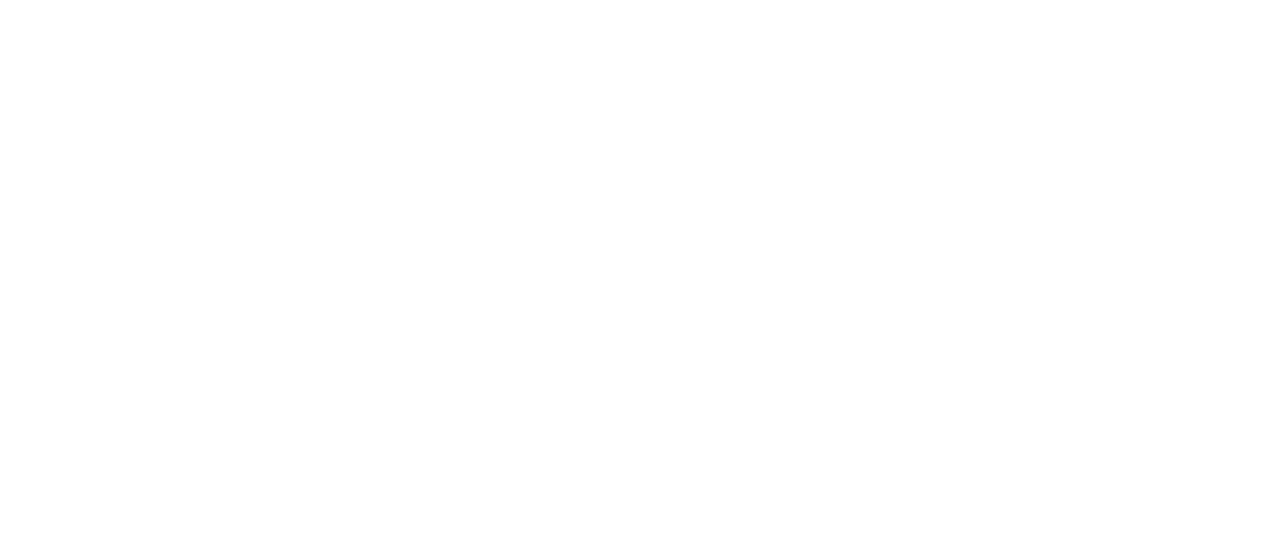 scroll, scrollTop: 0, scrollLeft: 0, axis: both 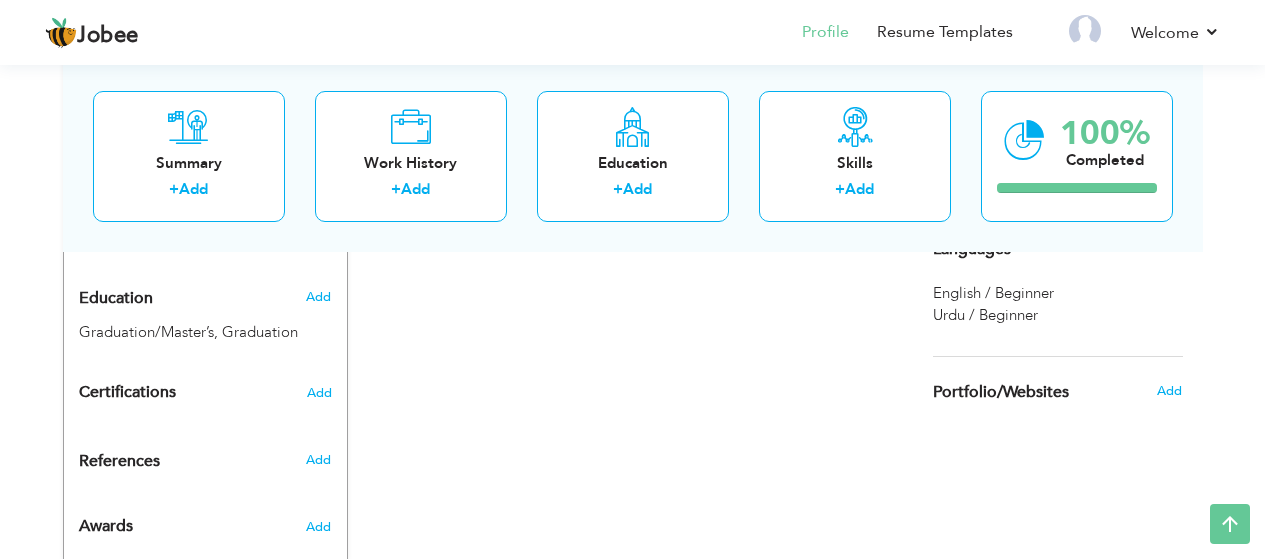 click on "CV Import
Profile Strength
0%
Select an Item from right menu
Work History
* Job Title Tools" at bounding box center [633, 44] 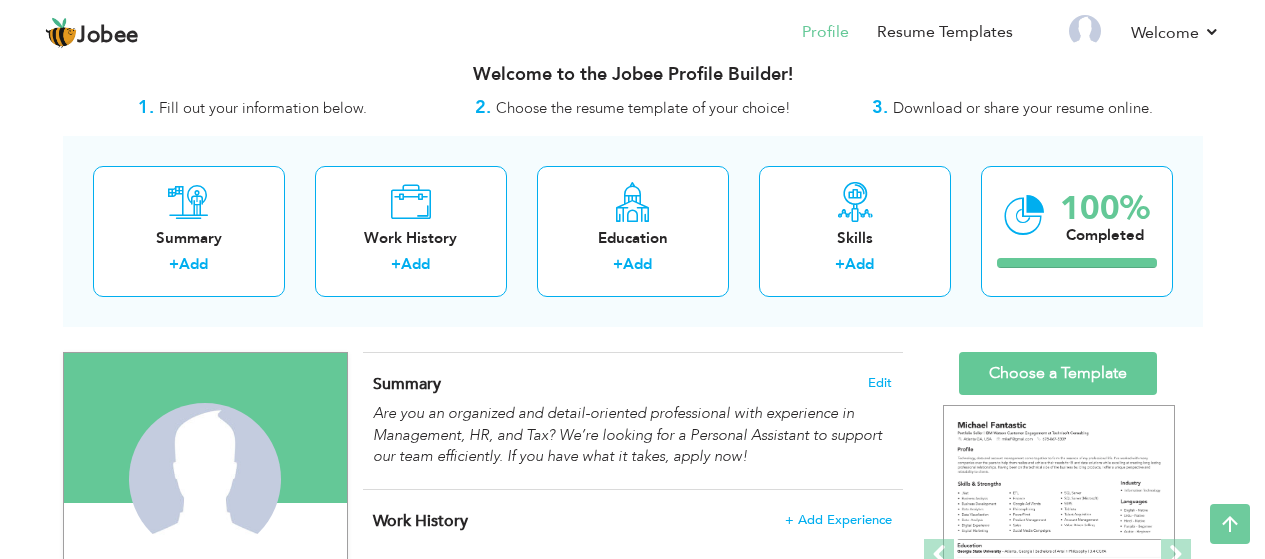 scroll, scrollTop: 0, scrollLeft: 0, axis: both 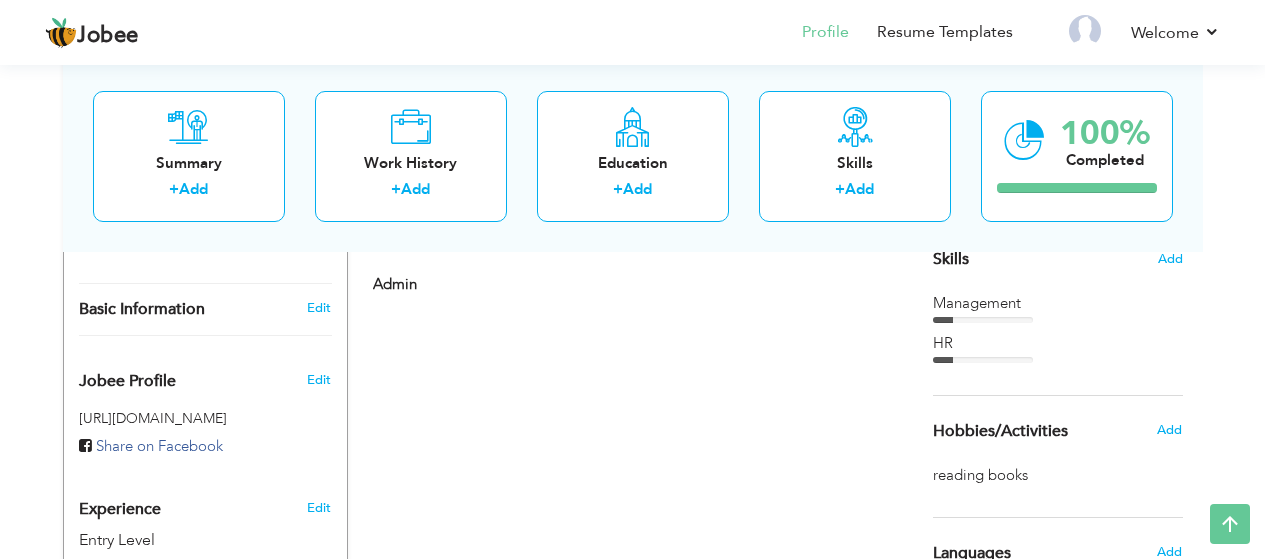click on "Share on Facebook" at bounding box center (159, 446) 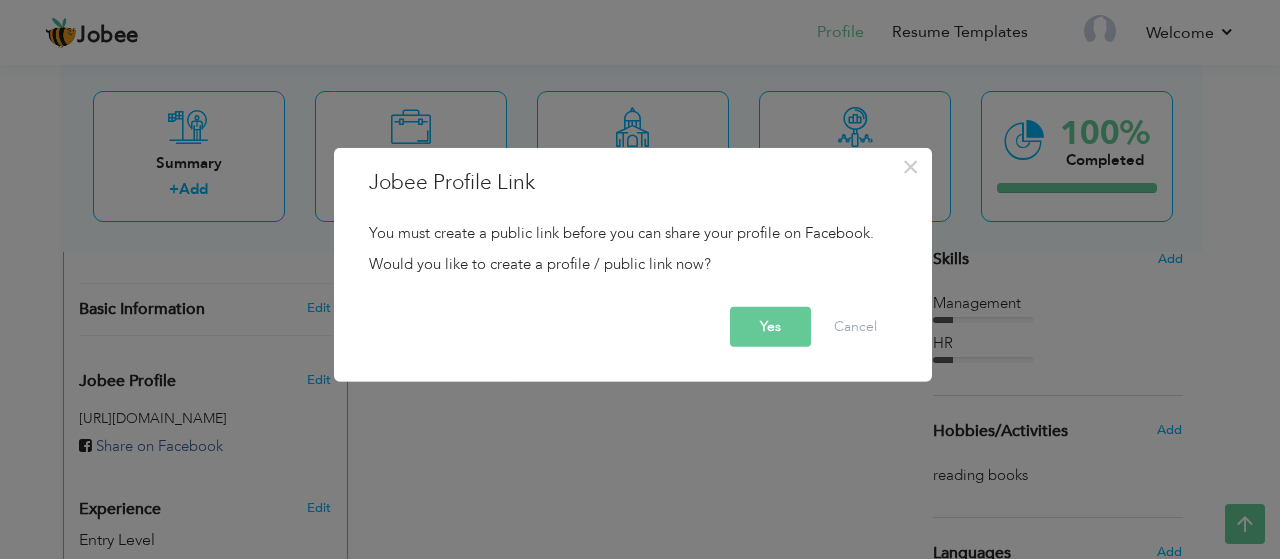 click on "Yes" at bounding box center [770, 327] 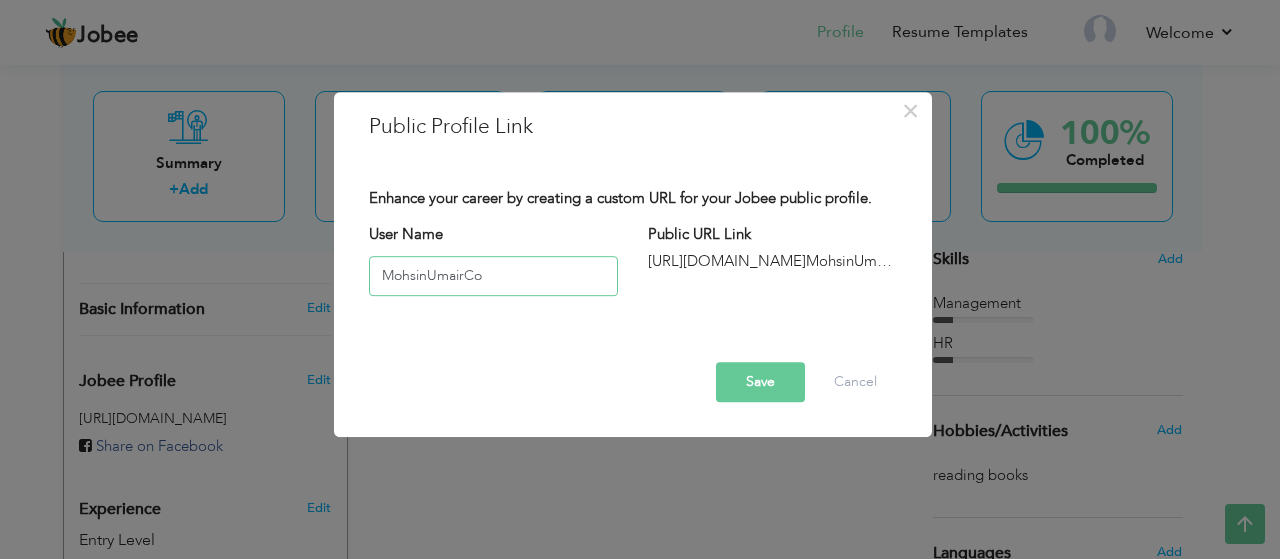 type on "MohsinUmairCo" 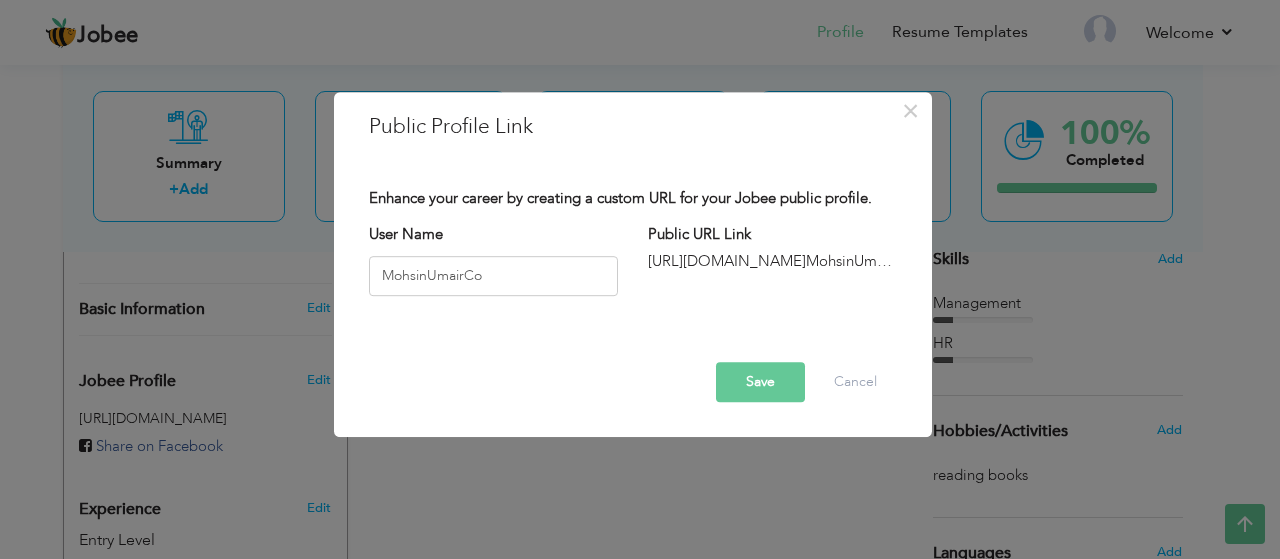click on "Save" at bounding box center [760, 382] 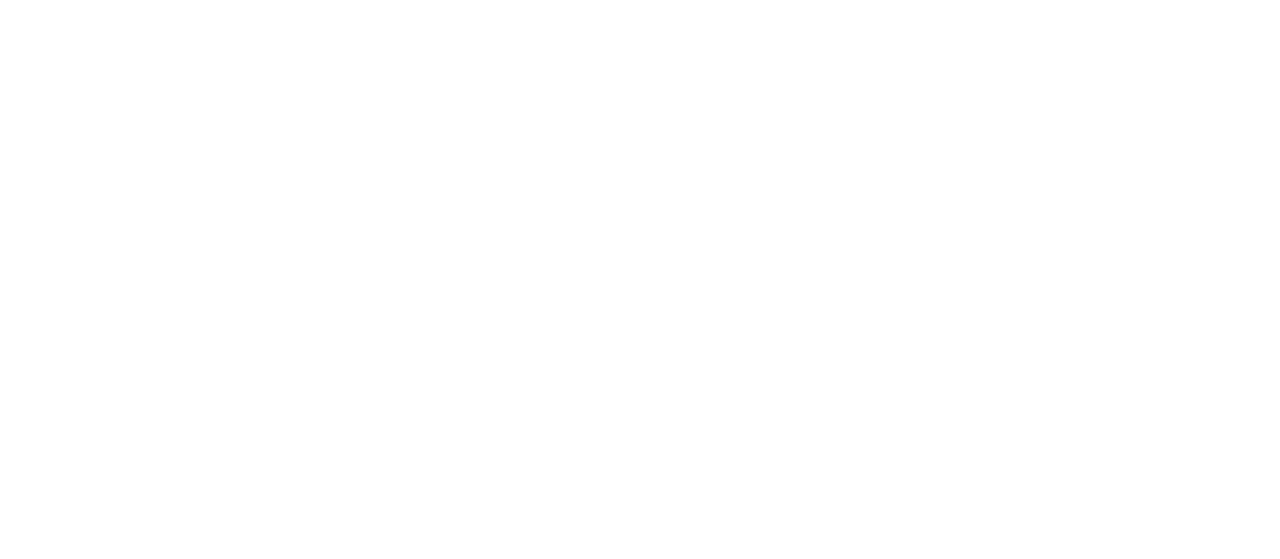 scroll, scrollTop: 0, scrollLeft: 0, axis: both 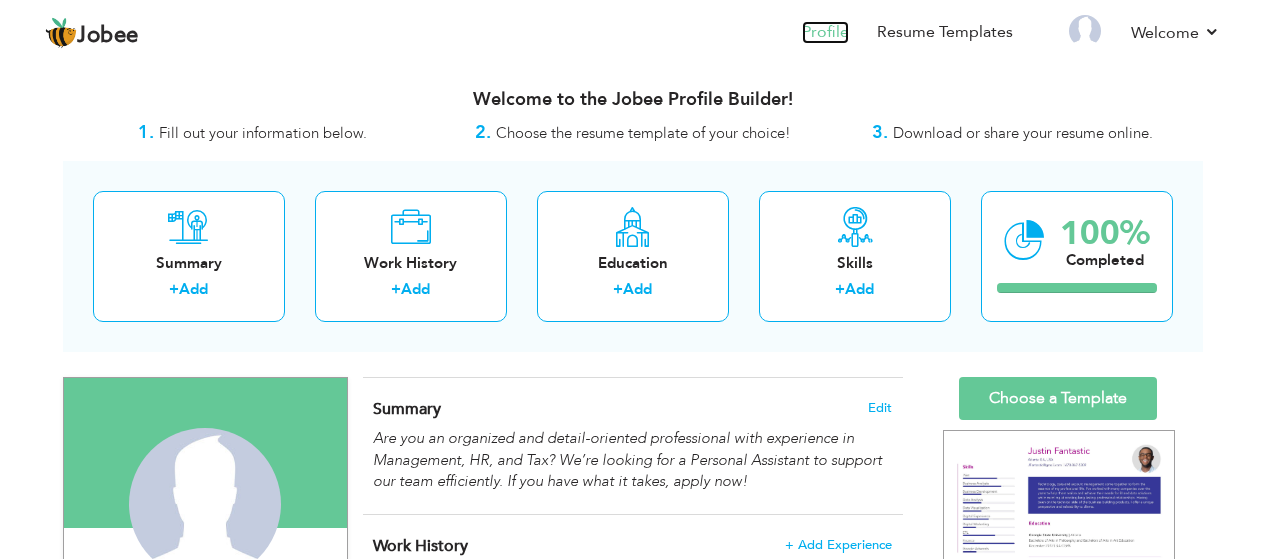 click on "Profile" at bounding box center (825, 32) 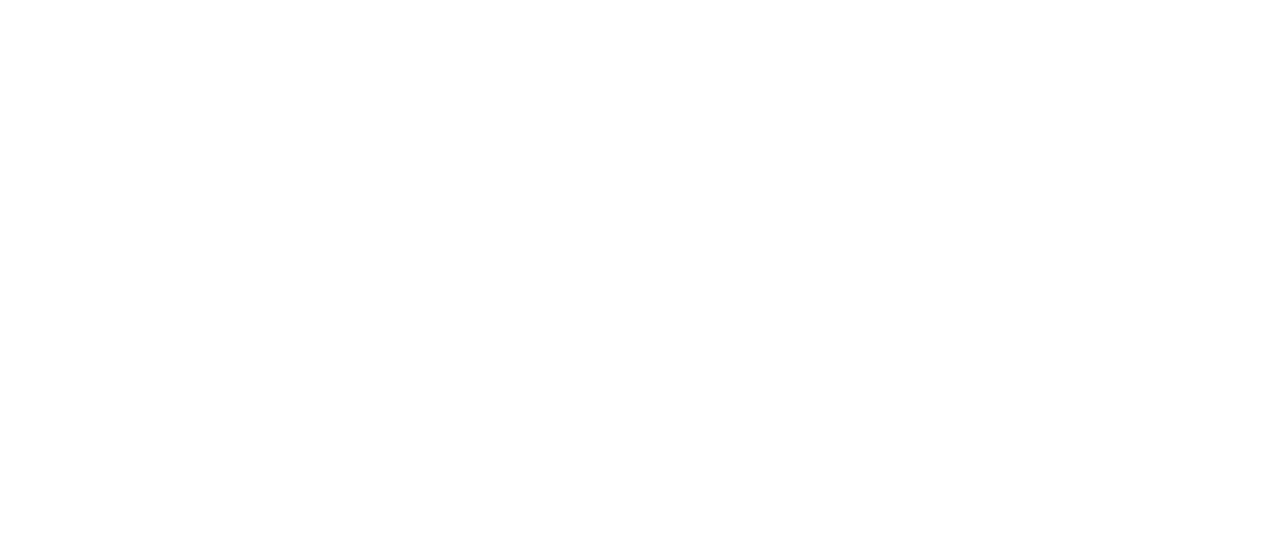 scroll, scrollTop: 0, scrollLeft: 0, axis: both 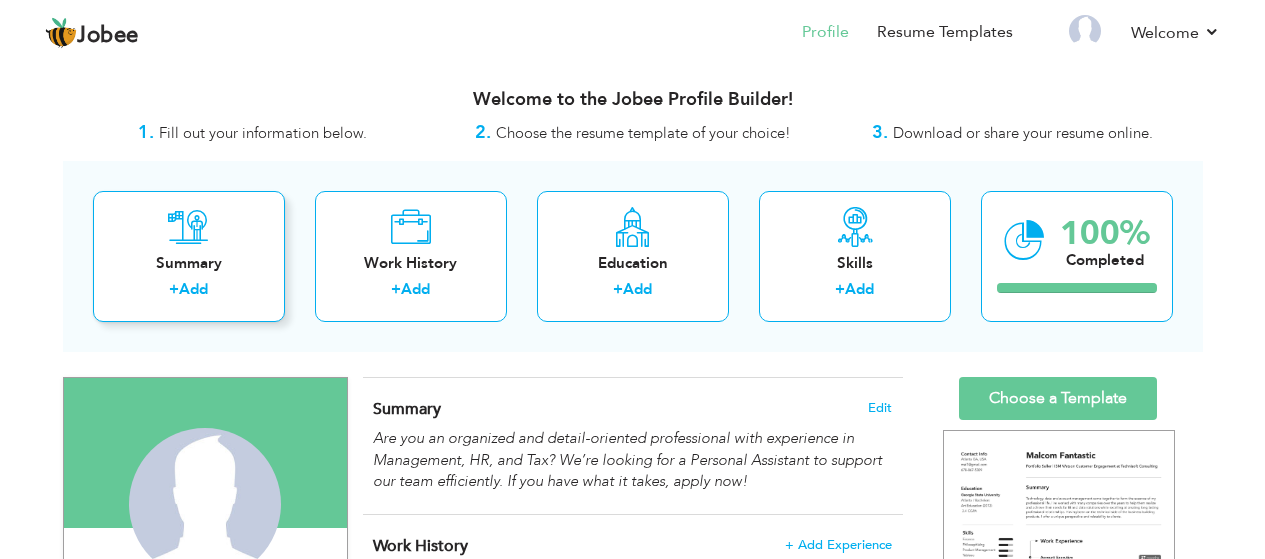 click at bounding box center [188, 227] 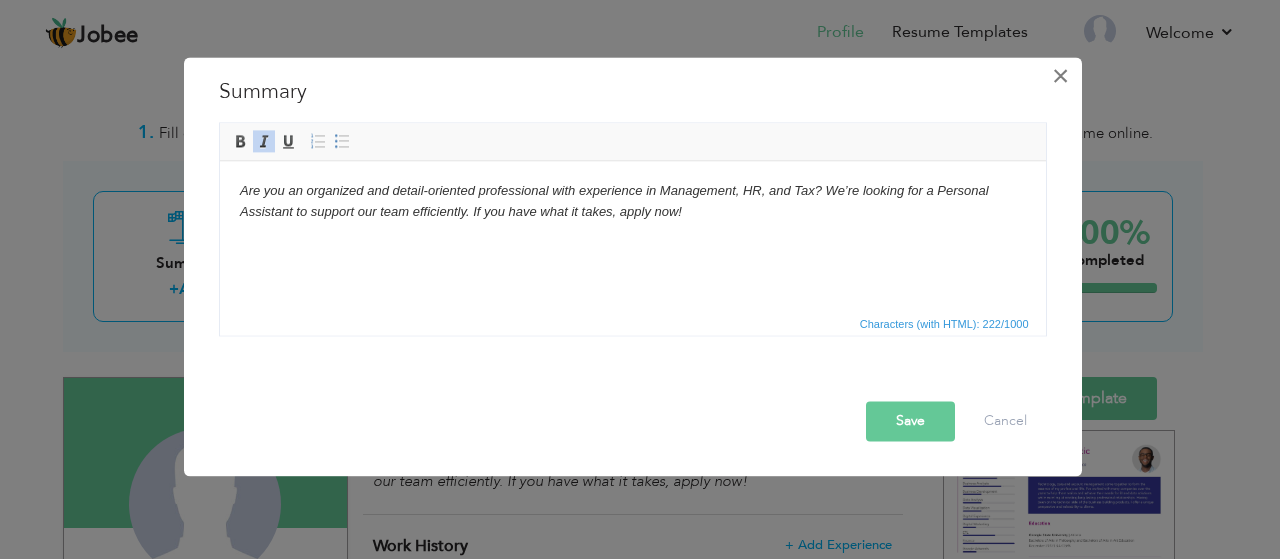 click on "×" at bounding box center [1060, 76] 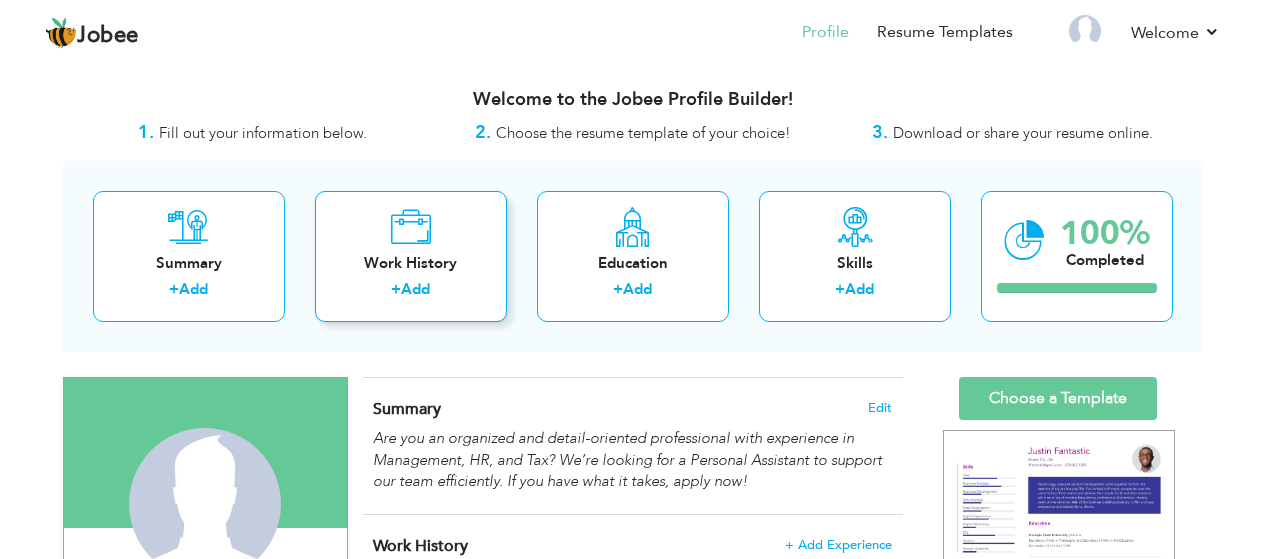 click on "Work History
+  Add" at bounding box center (411, 256) 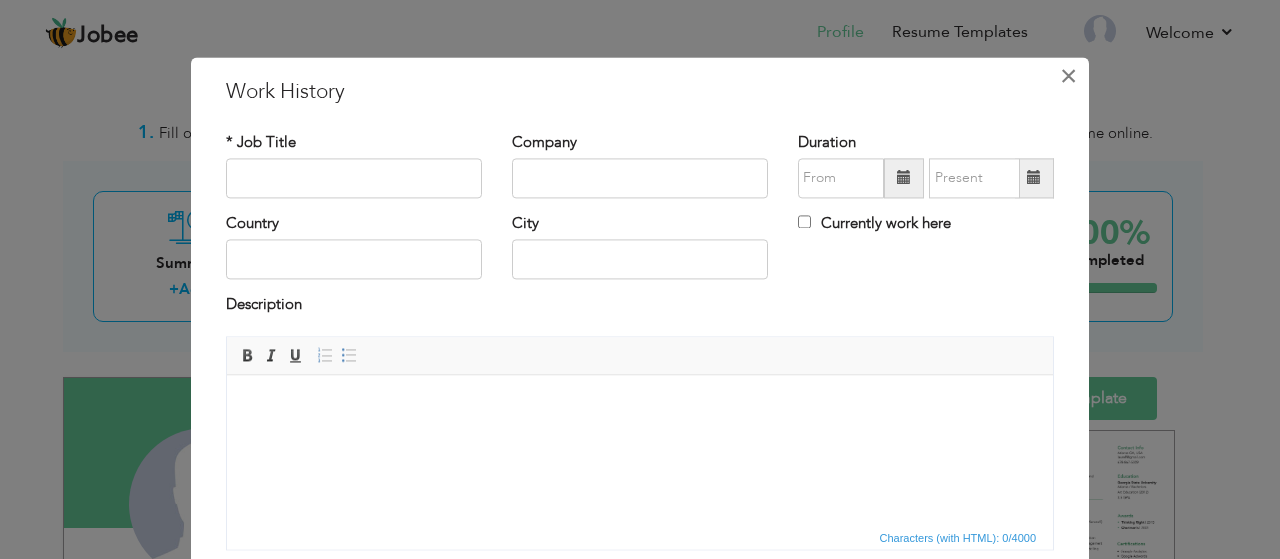click on "×" at bounding box center [1068, 76] 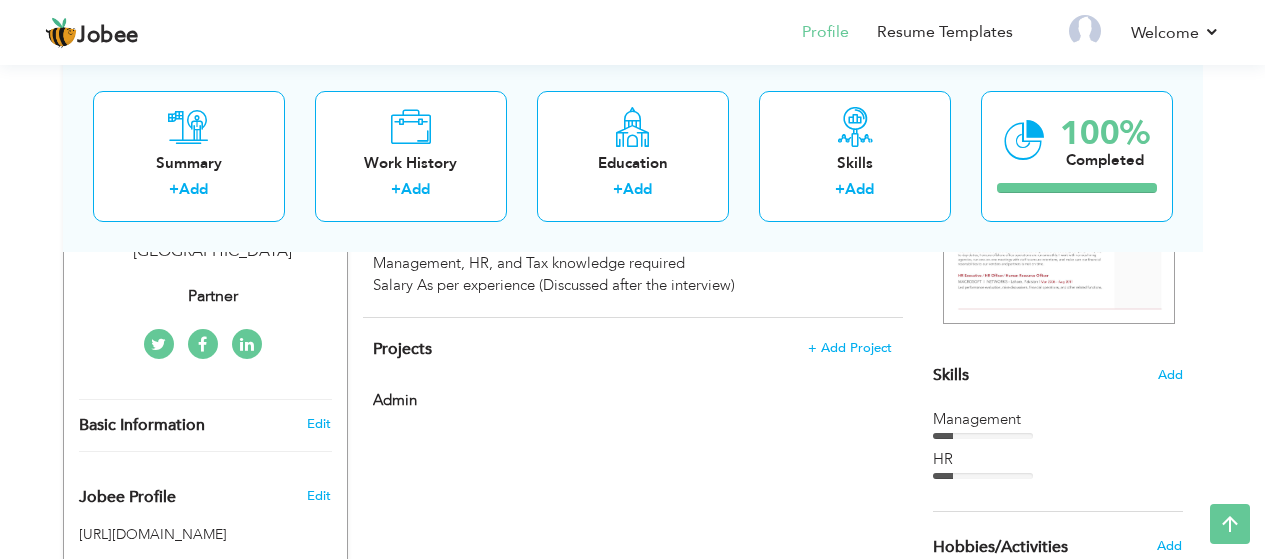scroll, scrollTop: 212, scrollLeft: 0, axis: vertical 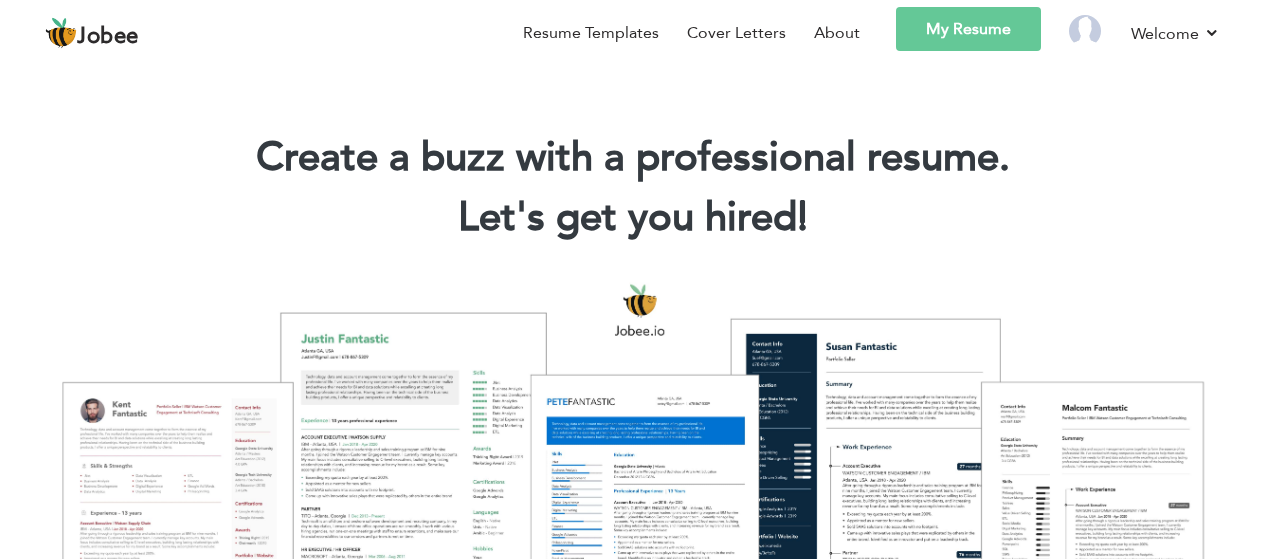 click on "Create a buzz with a professional resume.
Let's
get you hired!  |" at bounding box center [632, 180] 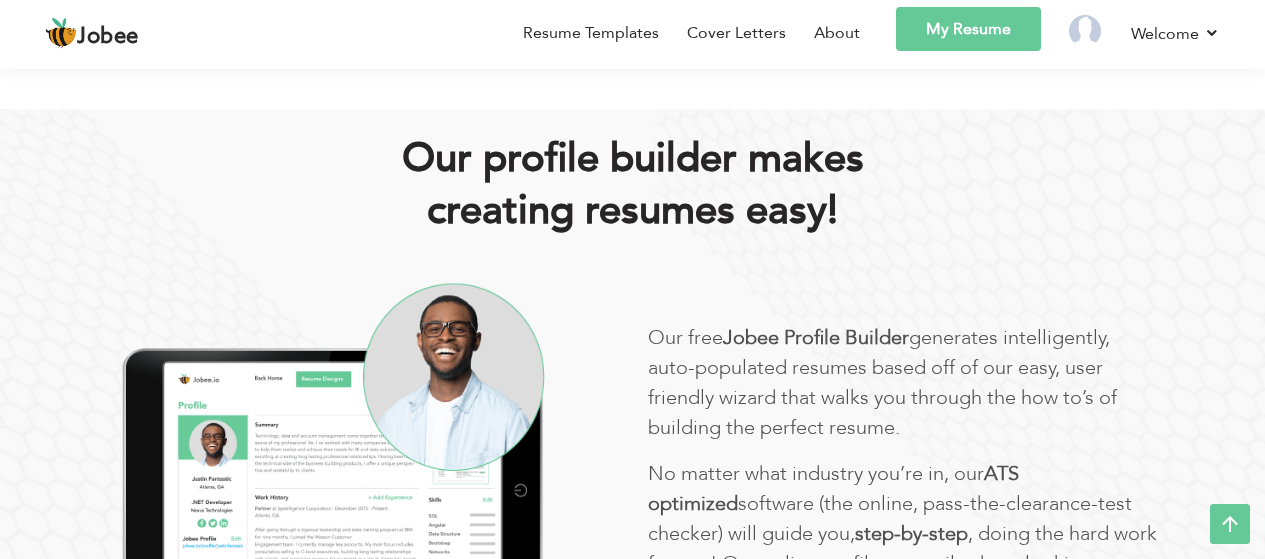 scroll, scrollTop: 0, scrollLeft: 0, axis: both 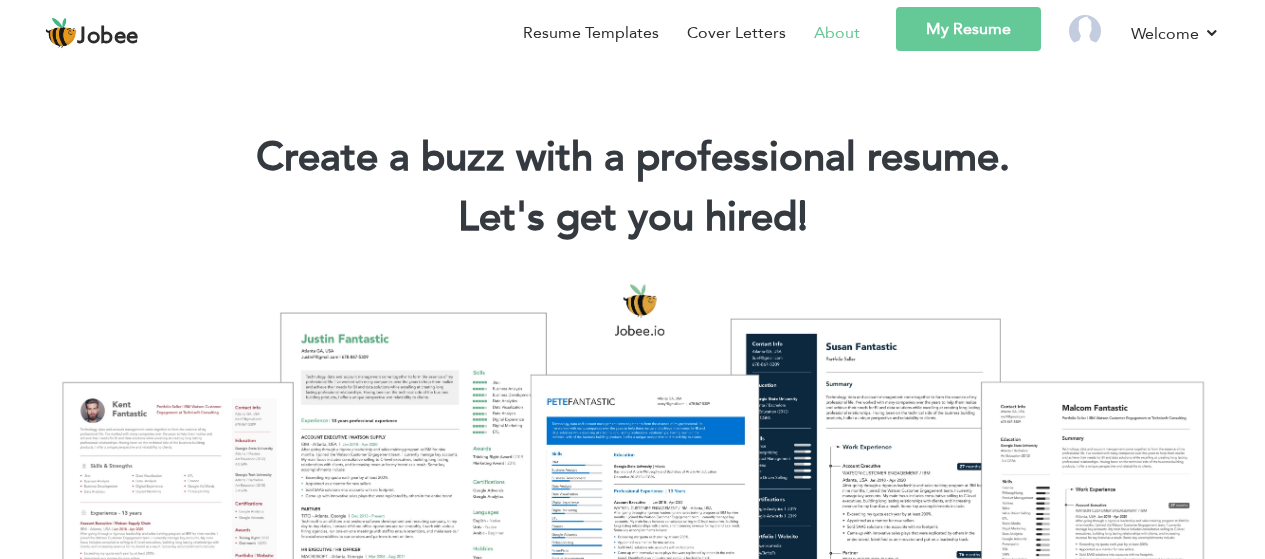 click on "About" at bounding box center (837, 33) 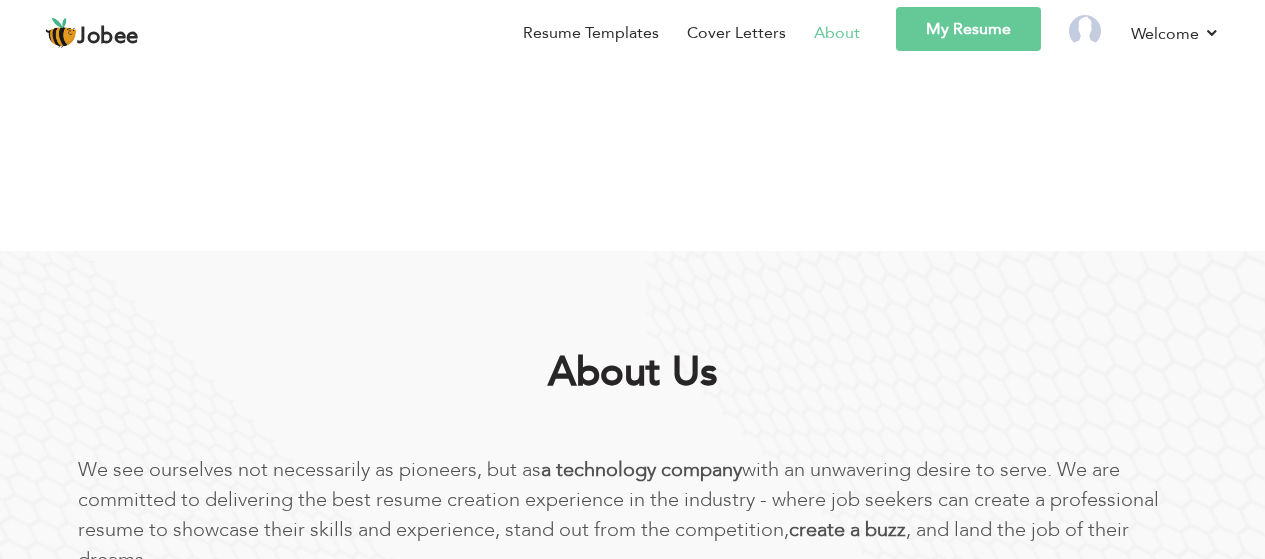 scroll, scrollTop: 0, scrollLeft: 0, axis: both 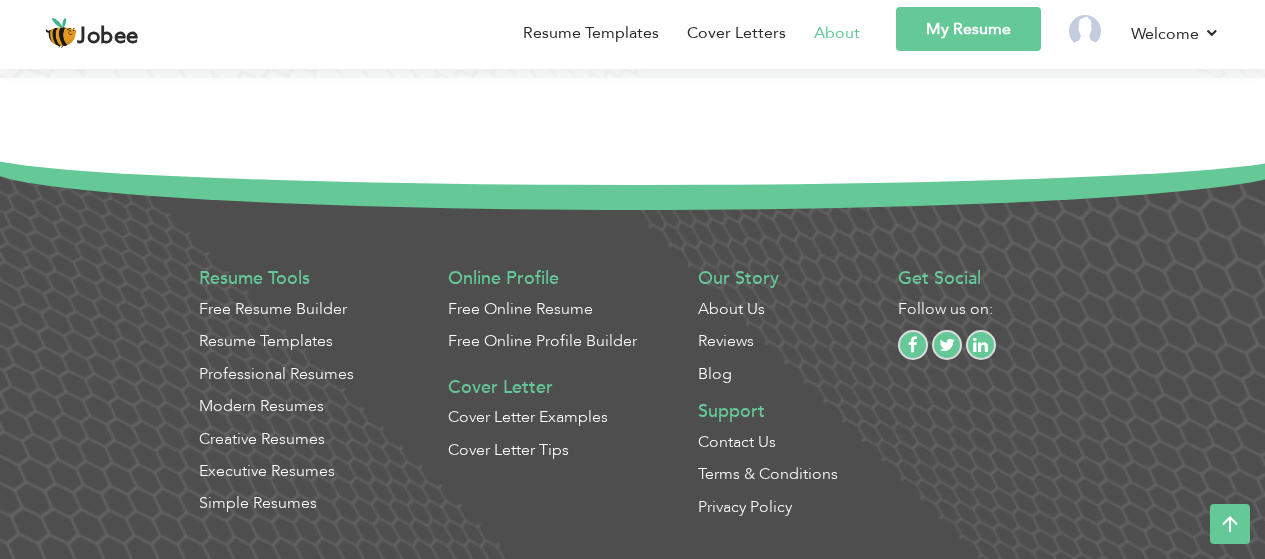 click on "Contact Us" at bounding box center [737, 442] 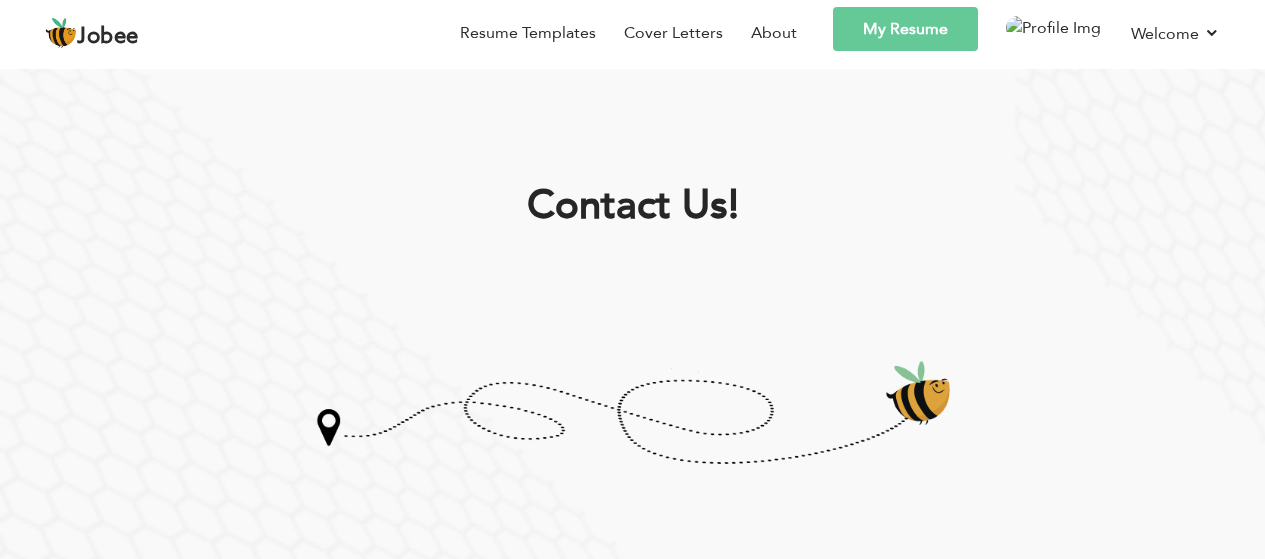 scroll, scrollTop: 0, scrollLeft: 0, axis: both 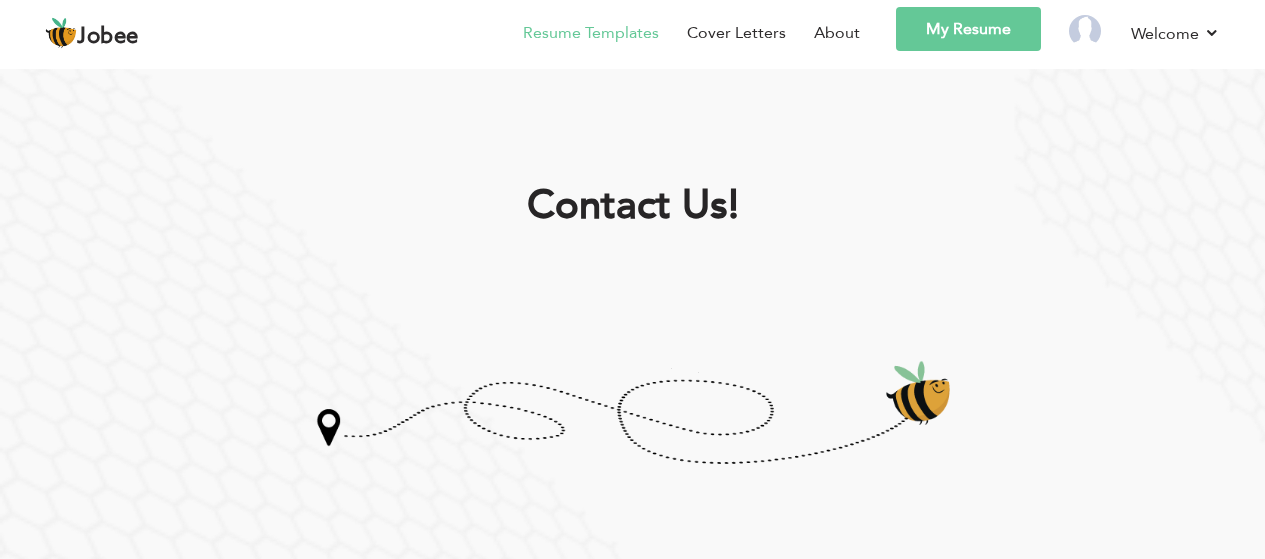click on "Resume Templates" at bounding box center (591, 33) 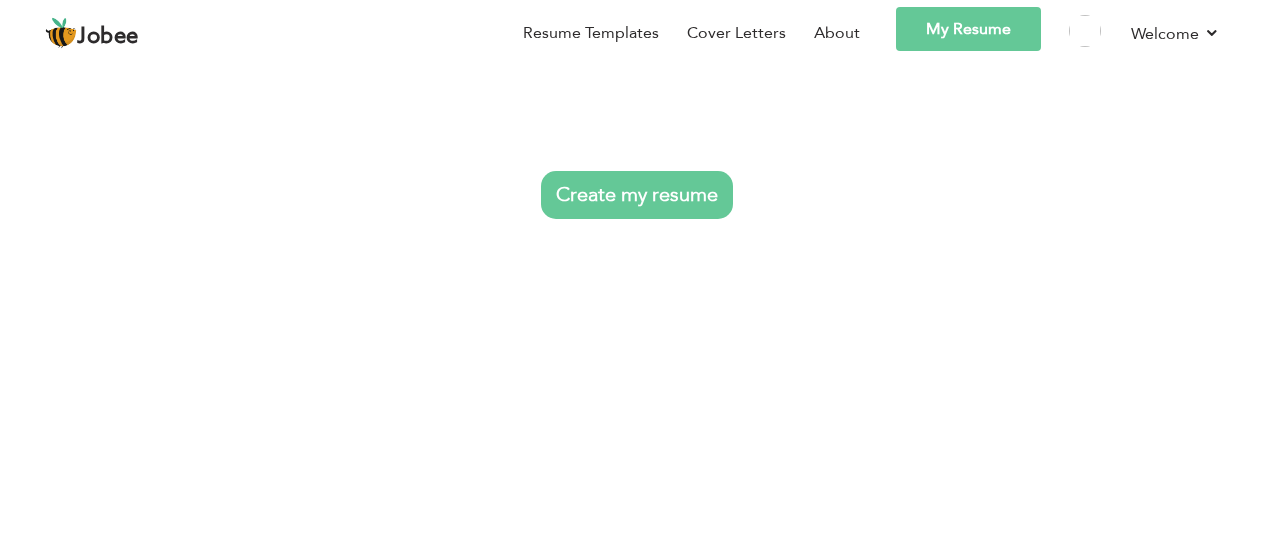 scroll, scrollTop: 0, scrollLeft: 0, axis: both 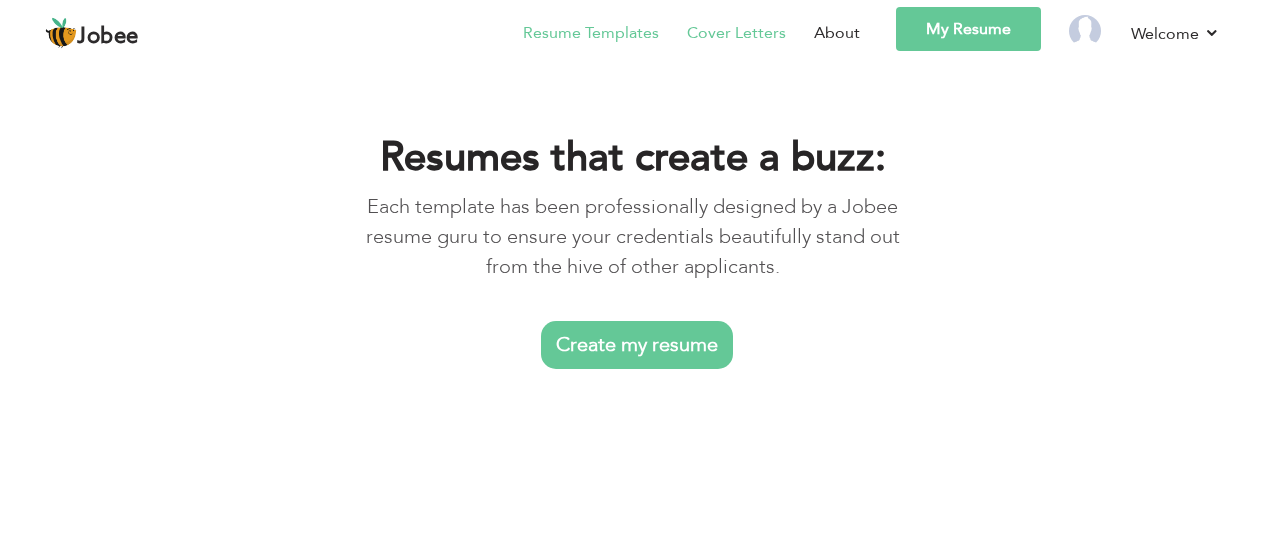 click on "Cover Letters" at bounding box center [736, 33] 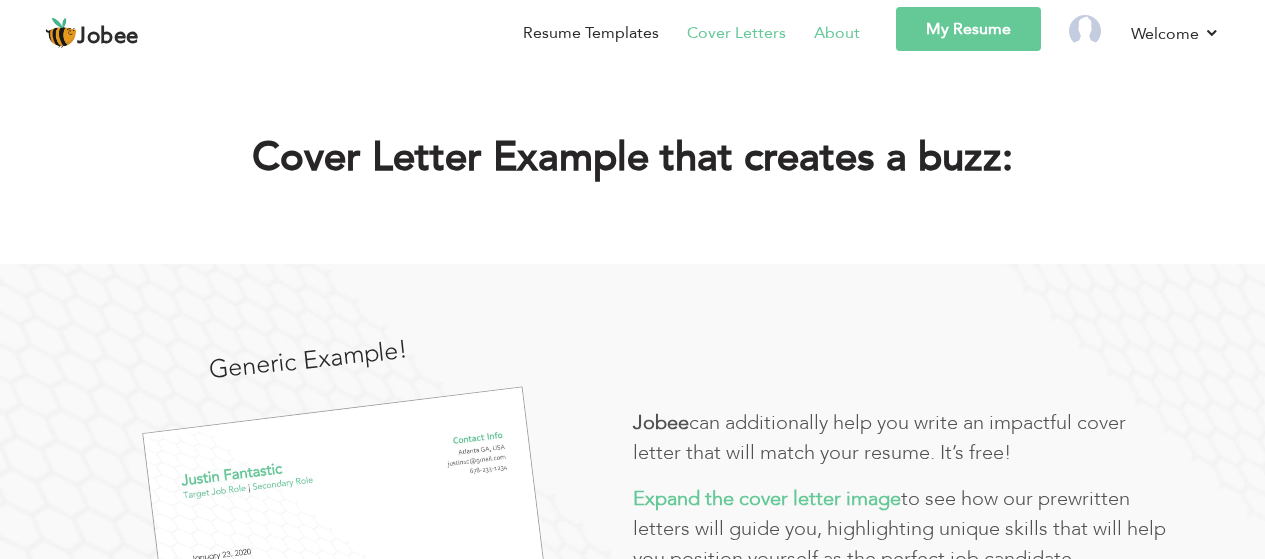 scroll, scrollTop: 0, scrollLeft: 0, axis: both 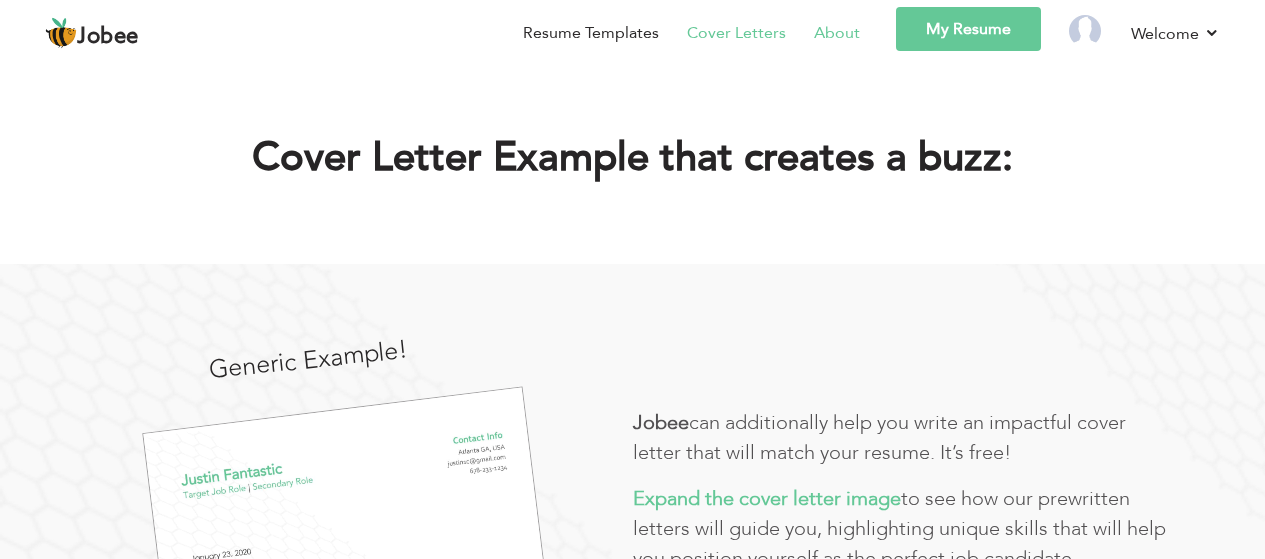 click on "About" at bounding box center (837, 33) 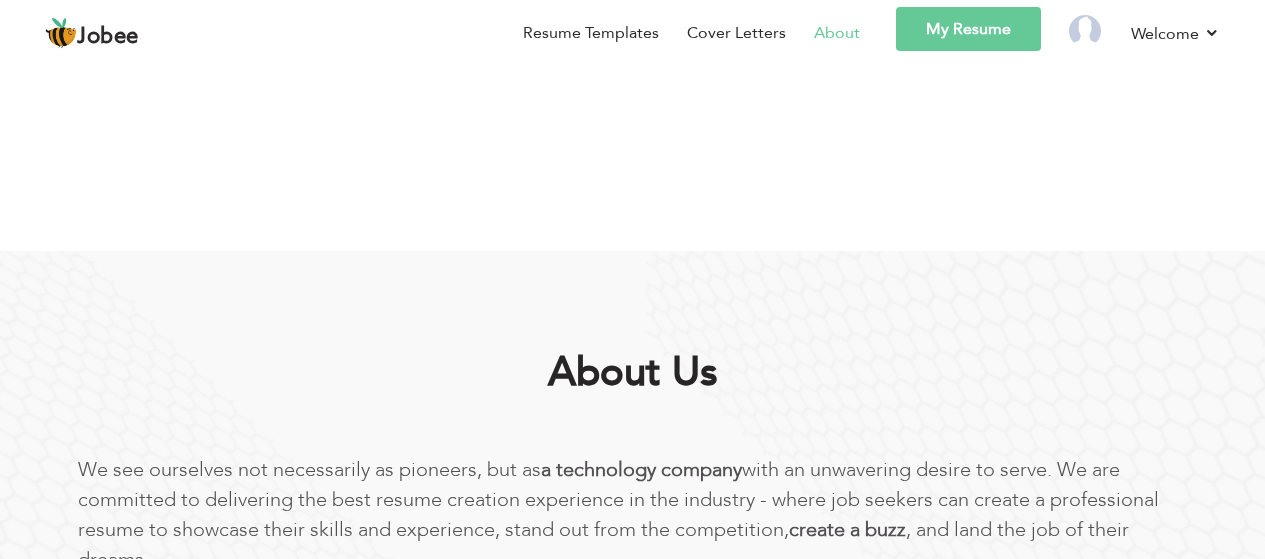 scroll, scrollTop: 0, scrollLeft: 0, axis: both 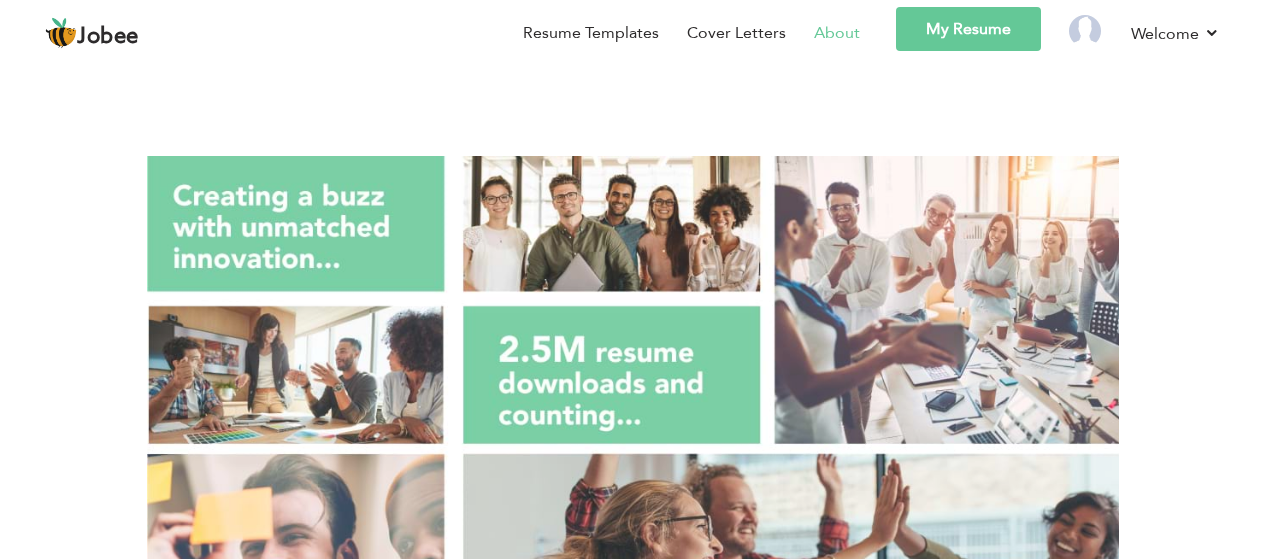 click on "My Resume" at bounding box center (968, 29) 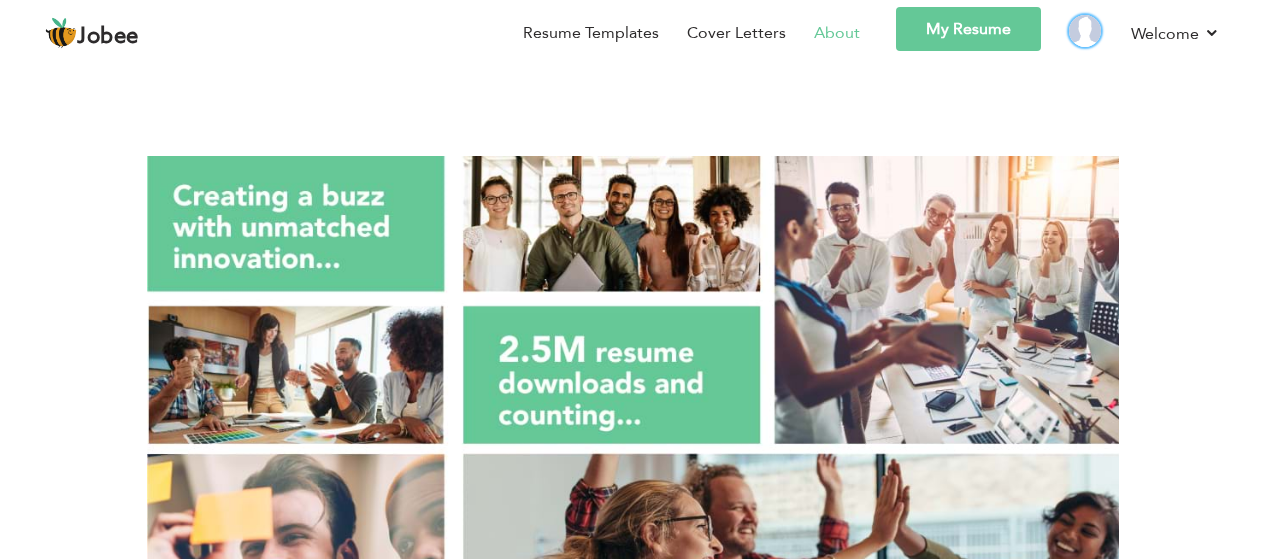 click at bounding box center [1085, 31] 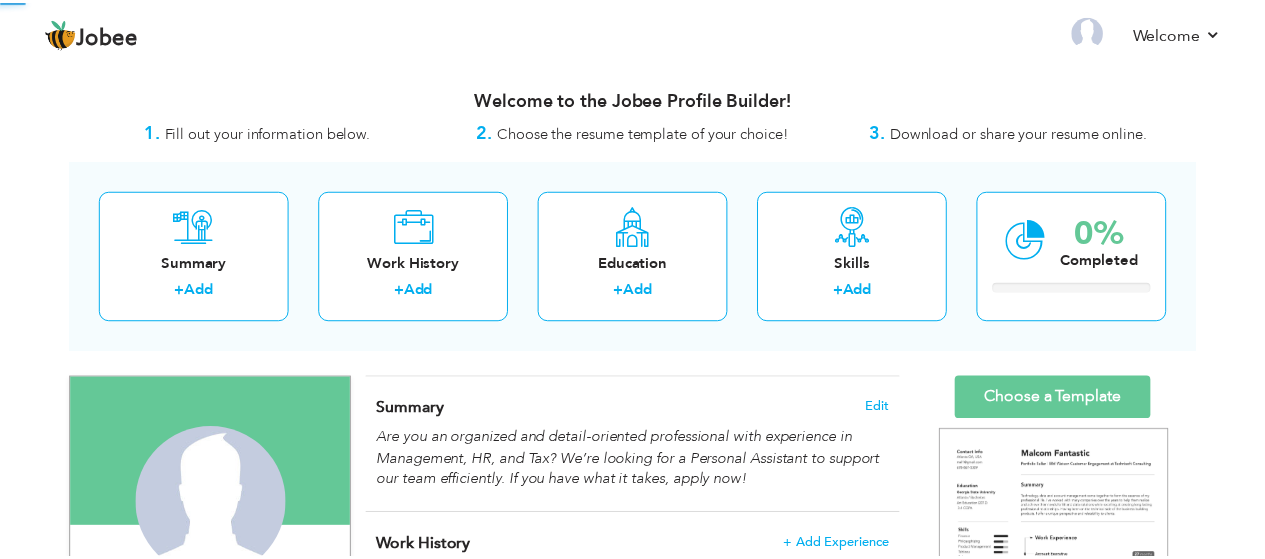 scroll, scrollTop: 0, scrollLeft: 0, axis: both 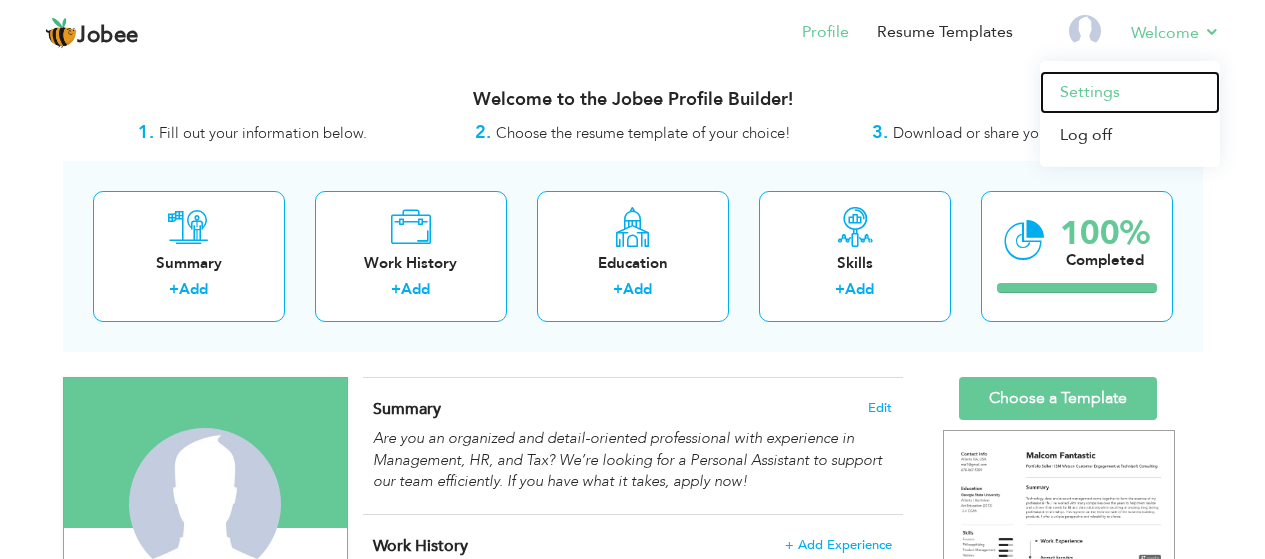 click on "Settings" at bounding box center [1130, 92] 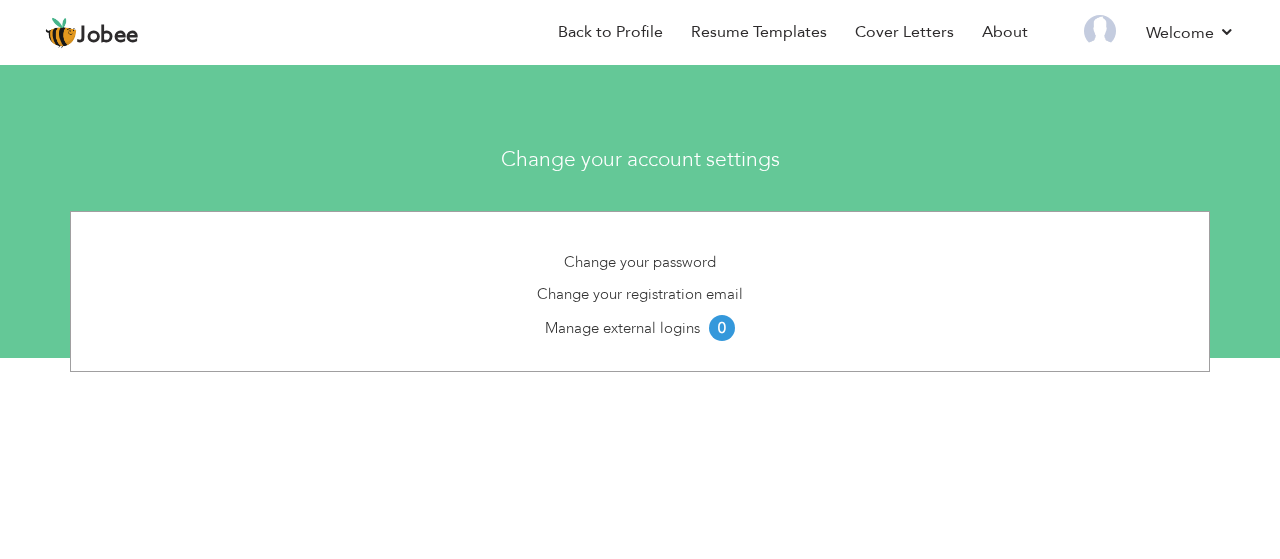 scroll, scrollTop: 0, scrollLeft: 0, axis: both 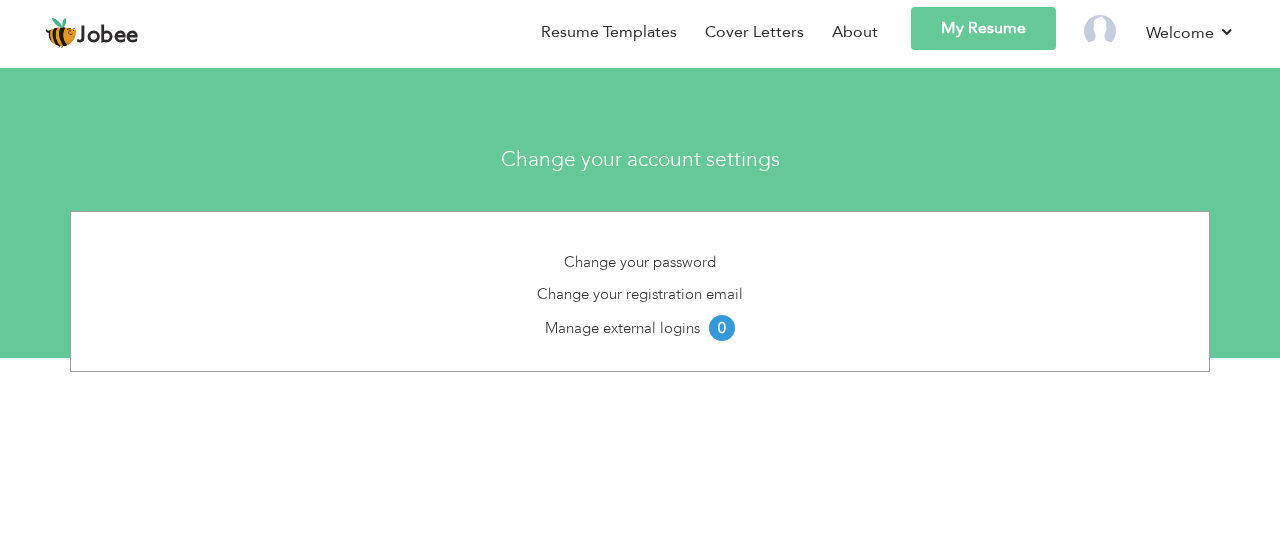 click 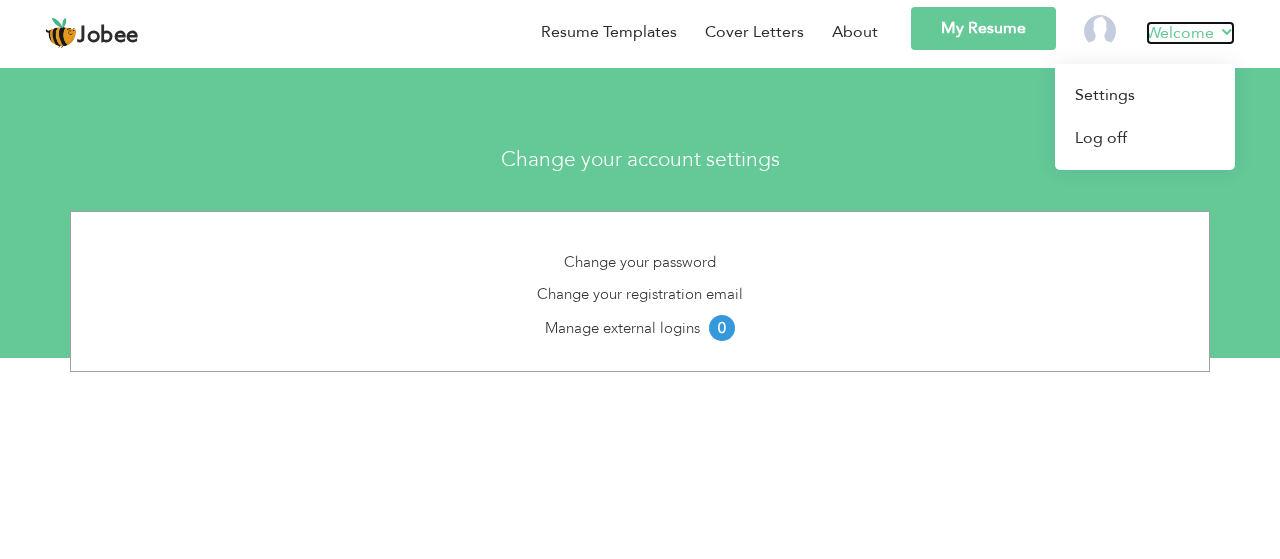 click on "Welcome" at bounding box center [1190, 33] 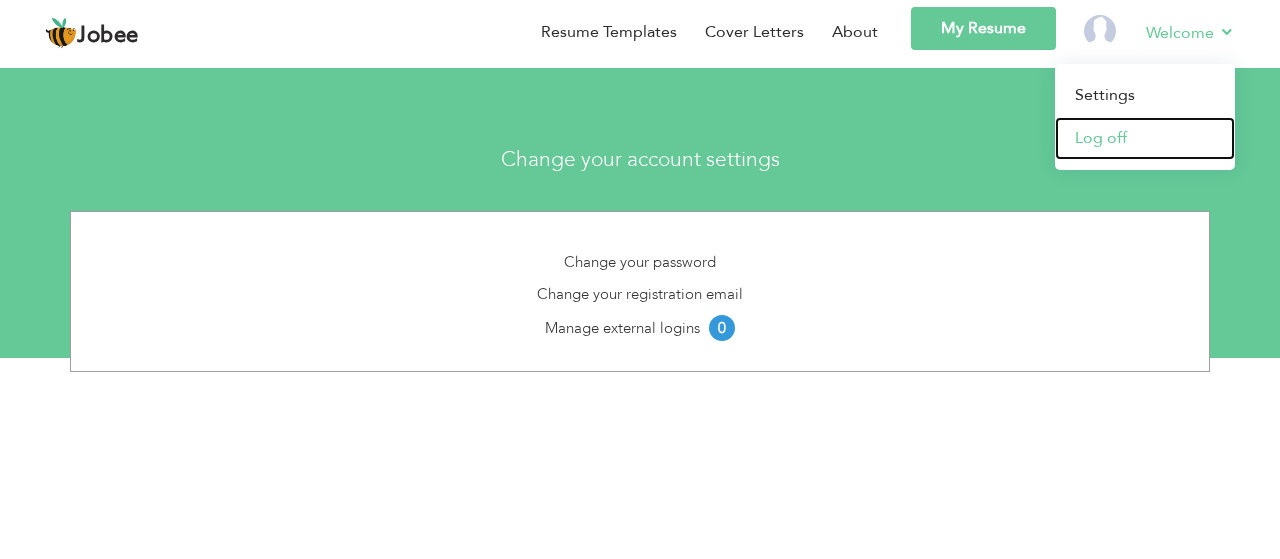 click on "Log off" at bounding box center [1145, 138] 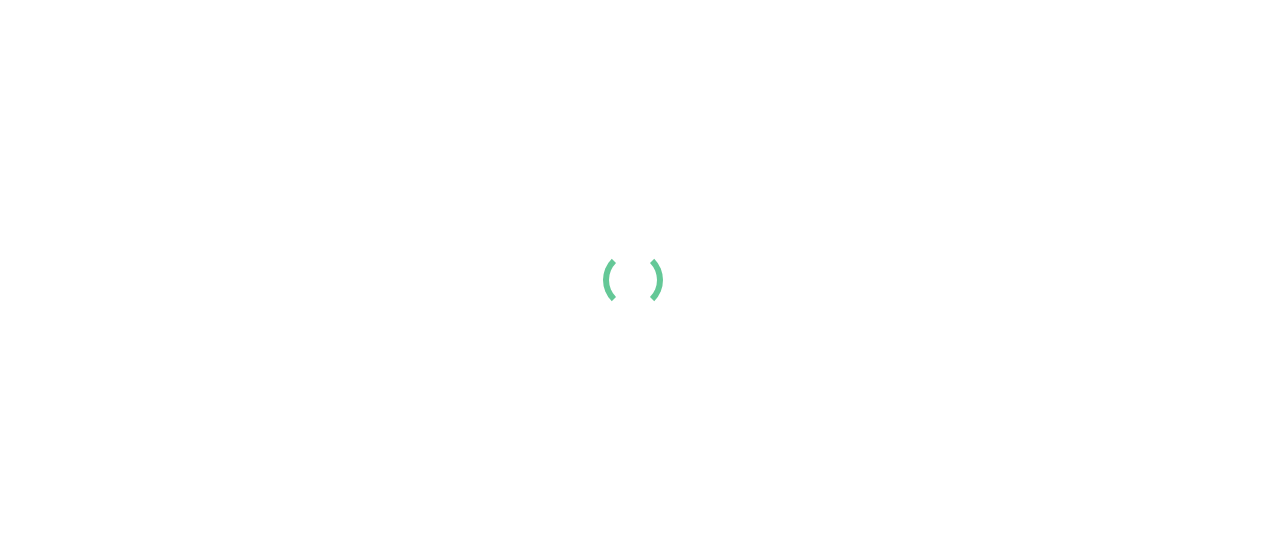 scroll, scrollTop: 0, scrollLeft: 0, axis: both 